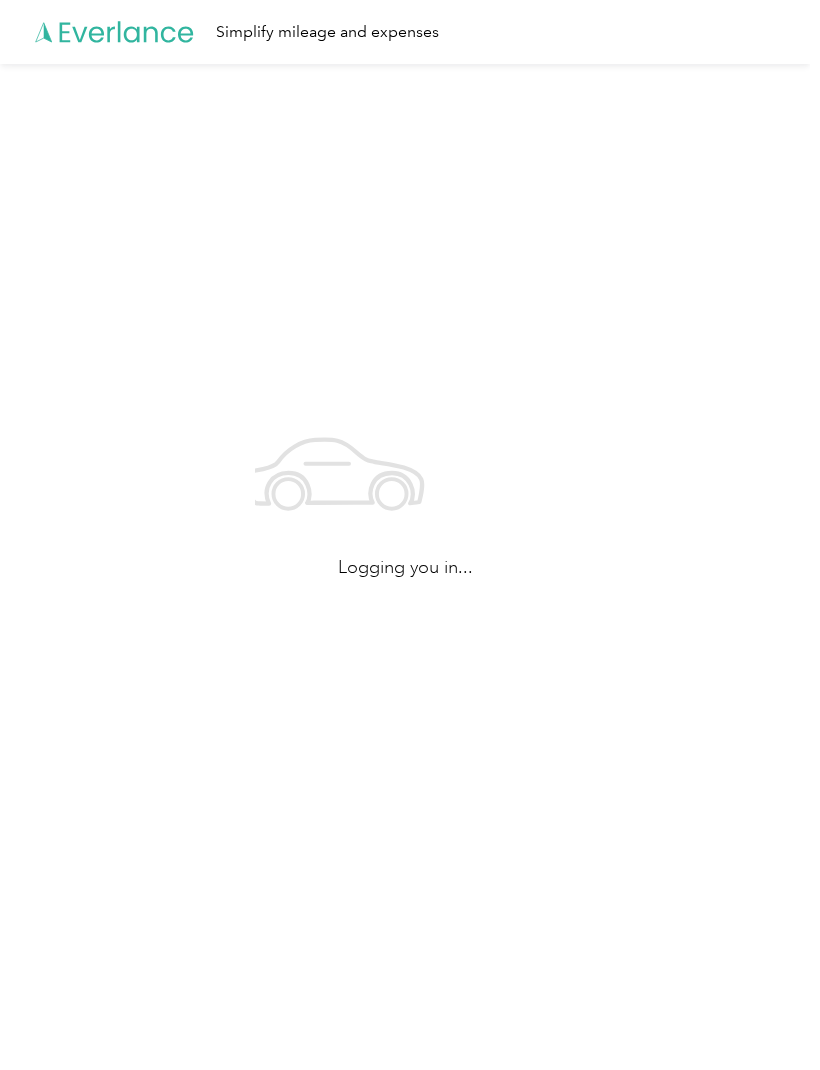 scroll, scrollTop: 0, scrollLeft: 0, axis: both 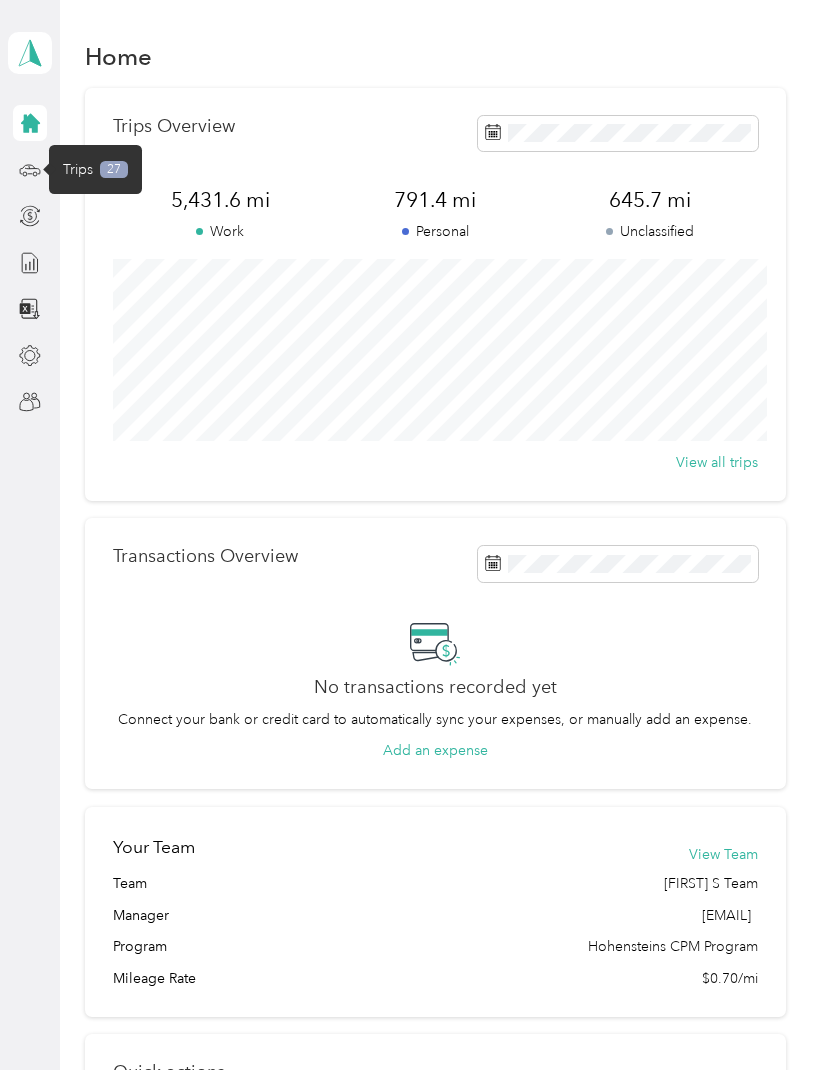 click 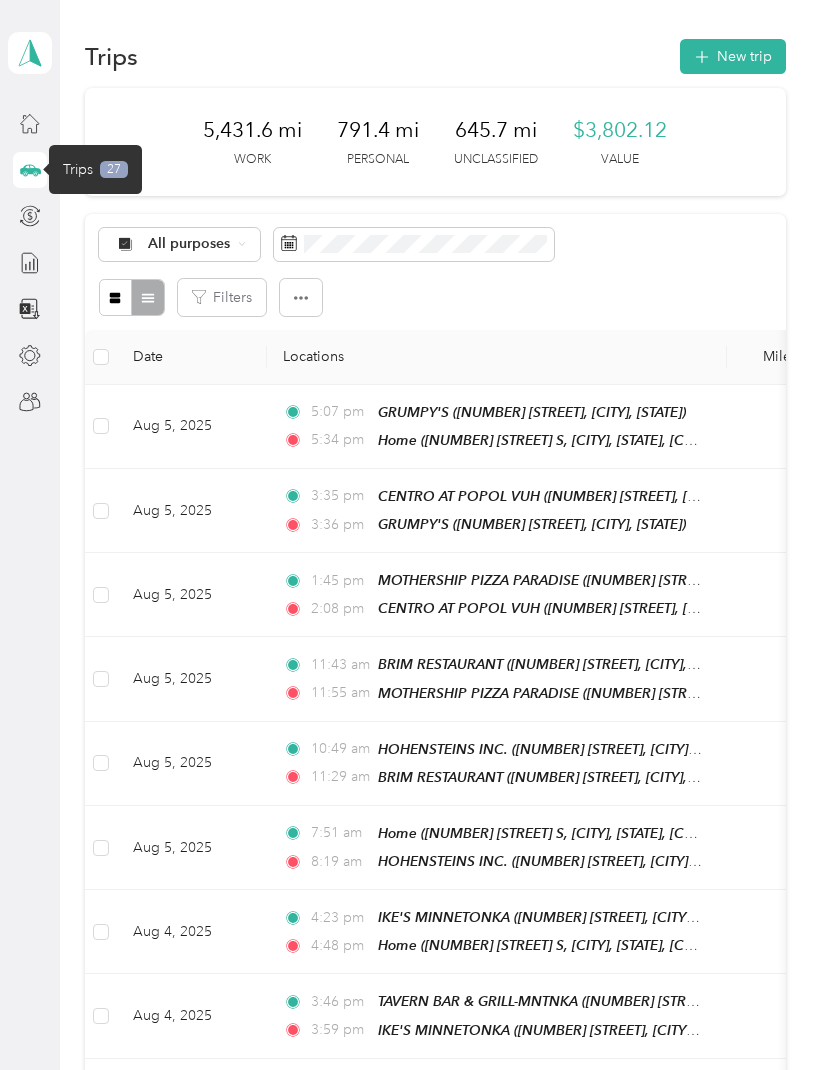 click 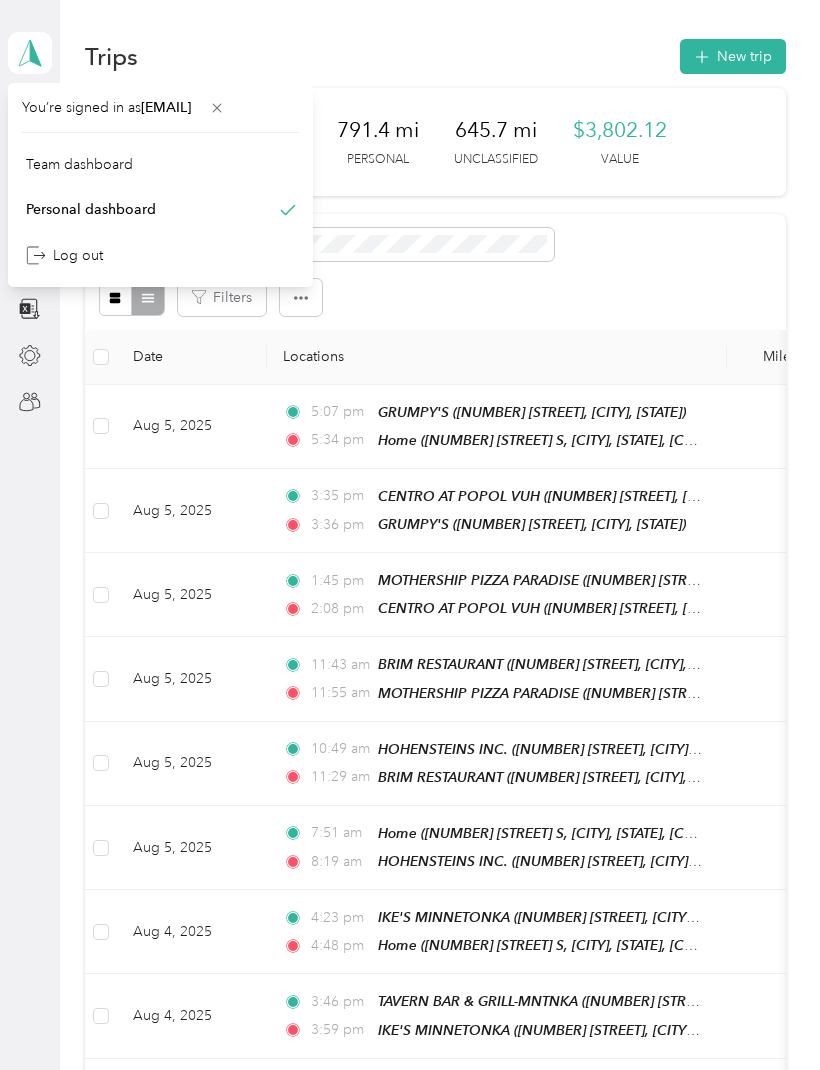 click on "Team dashboard" at bounding box center [79, 164] 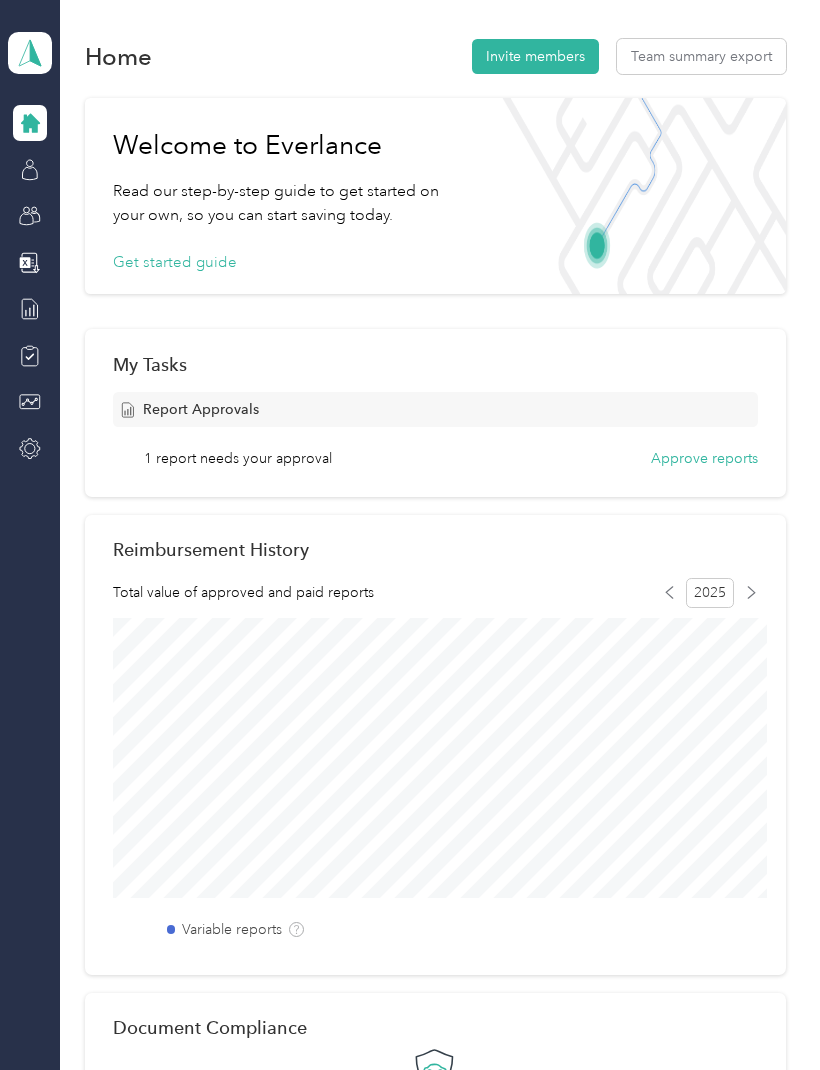 click on "Approve reports" at bounding box center (704, 458) 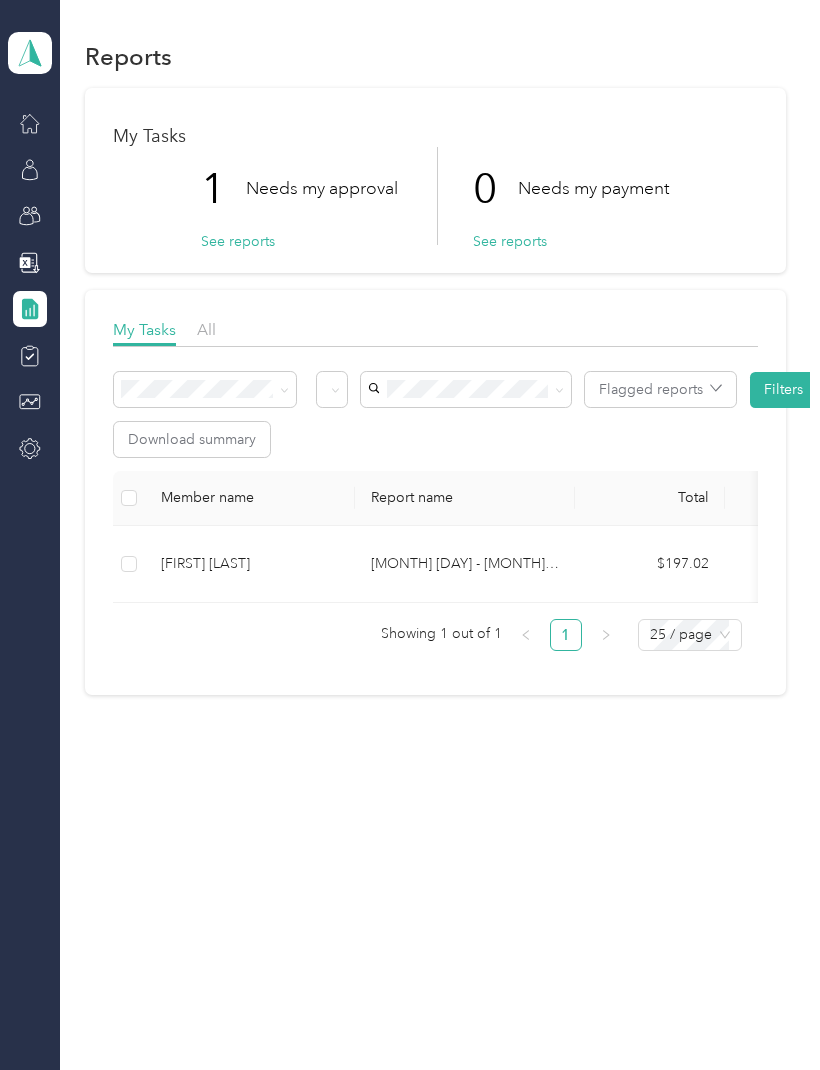click on "See reports" at bounding box center (238, 241) 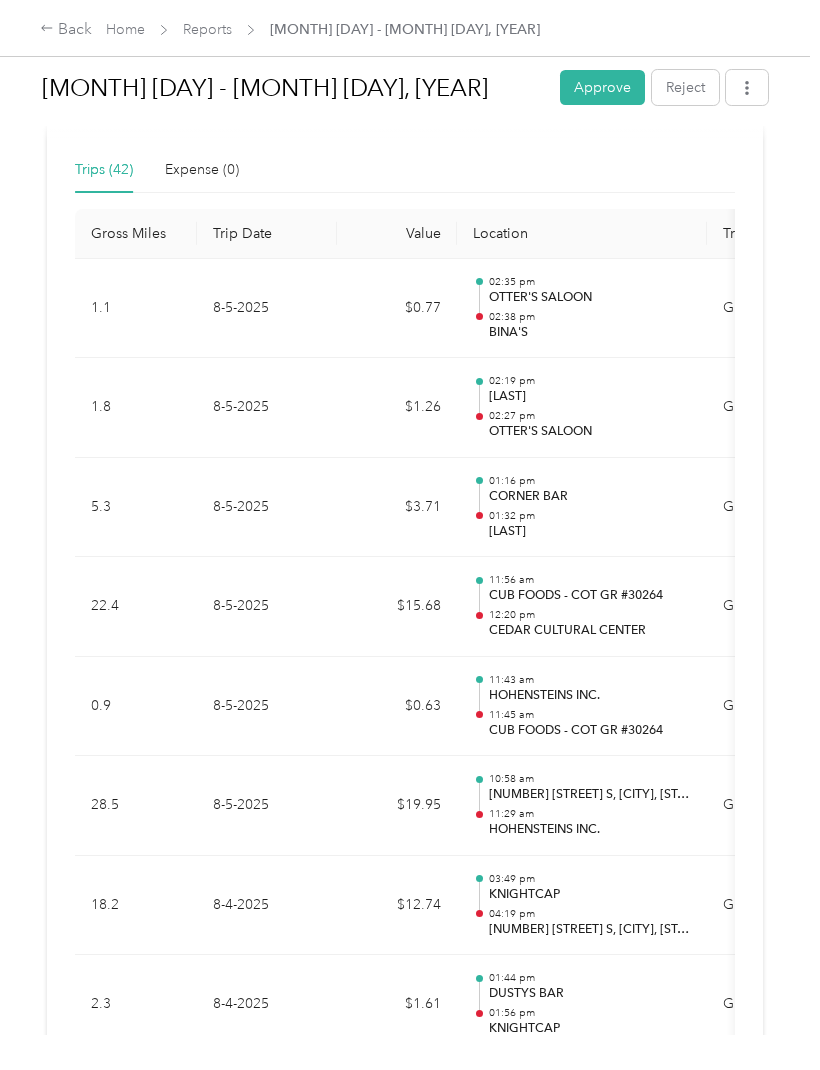 scroll, scrollTop: 488, scrollLeft: 0, axis: vertical 